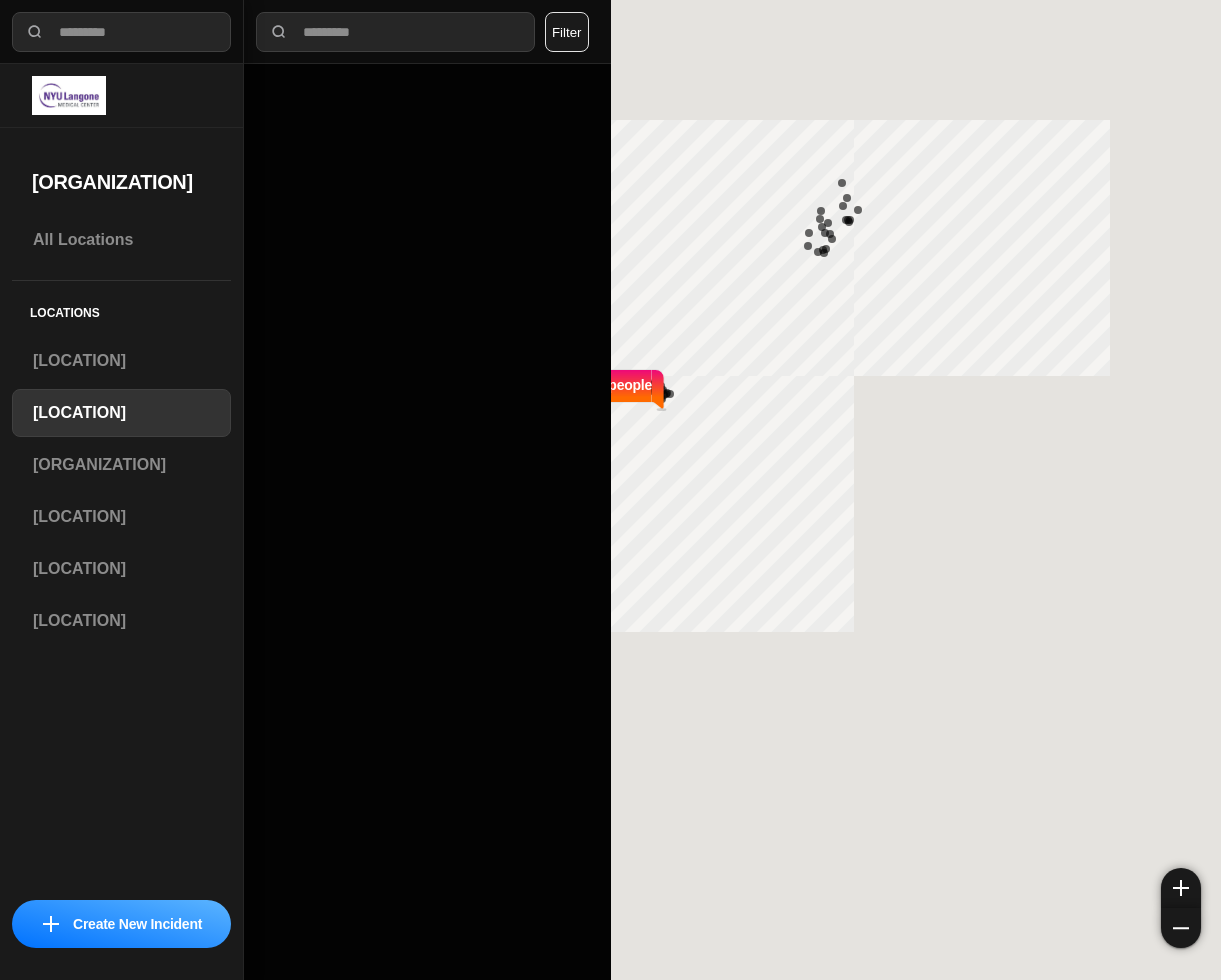 scroll, scrollTop: 0, scrollLeft: 0, axis: both 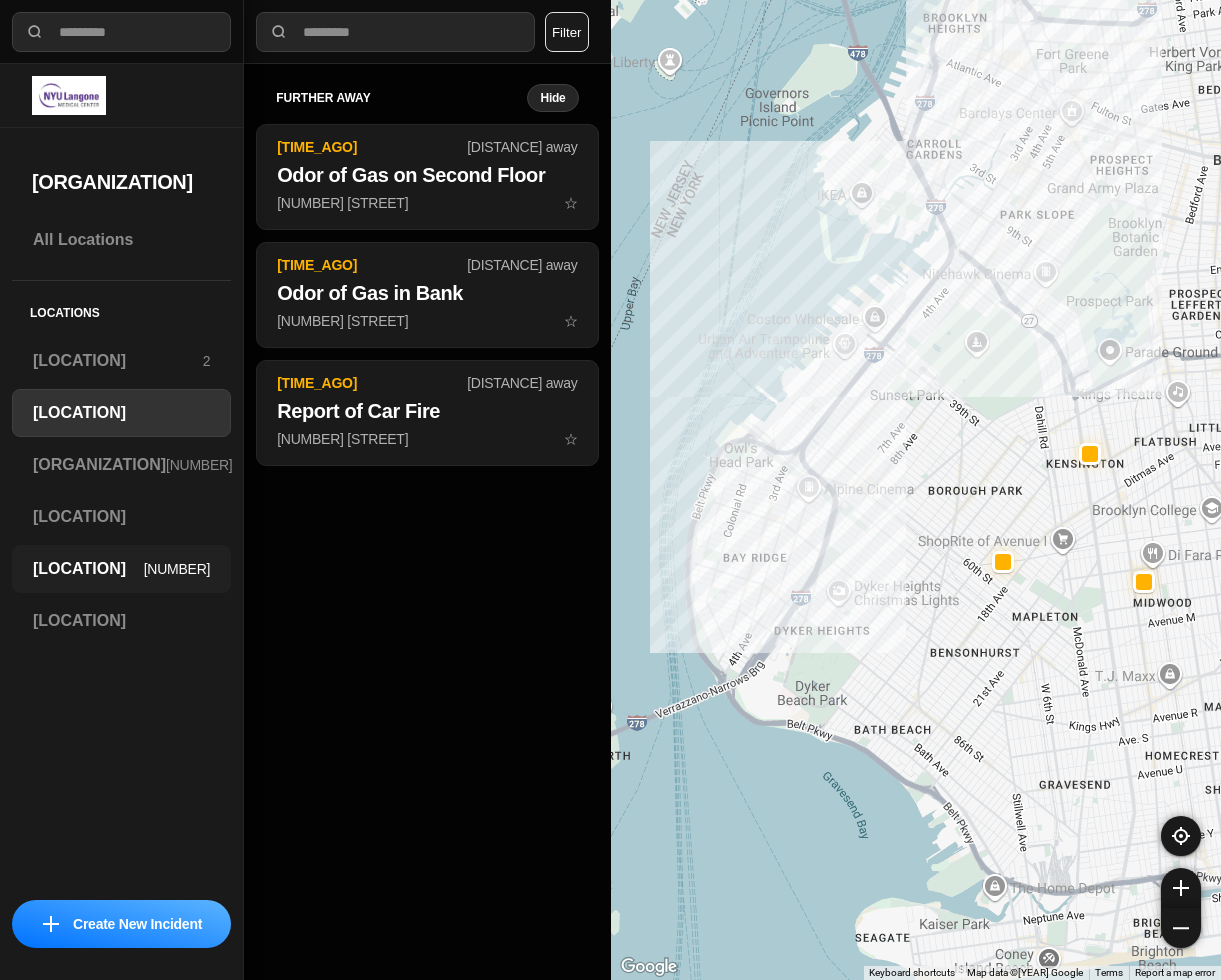 click on "[LOCATION]" at bounding box center [88, 569] 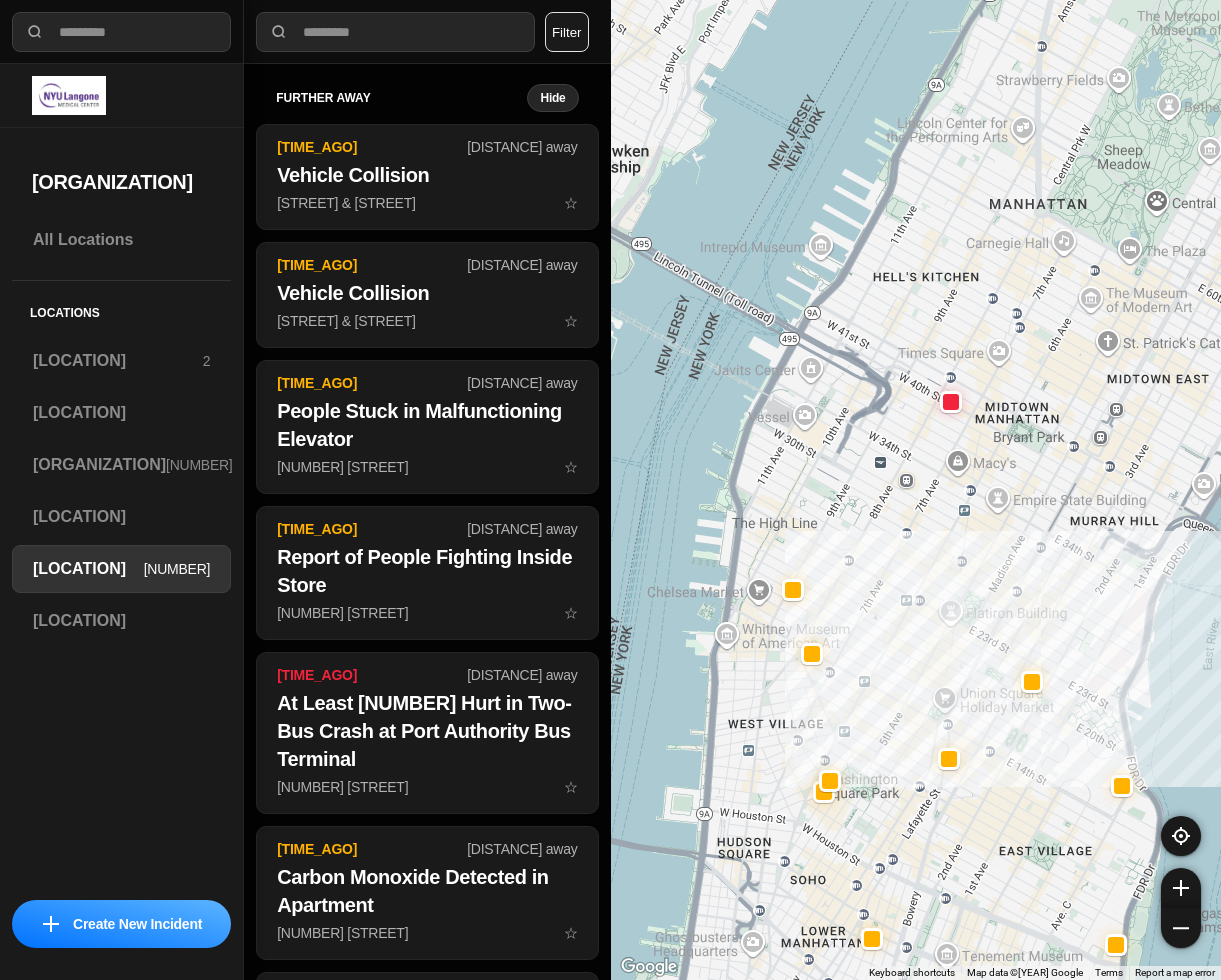 drag, startPoint x: 809, startPoint y: 491, endPoint x: 981, endPoint y: 564, distance: 186.8502 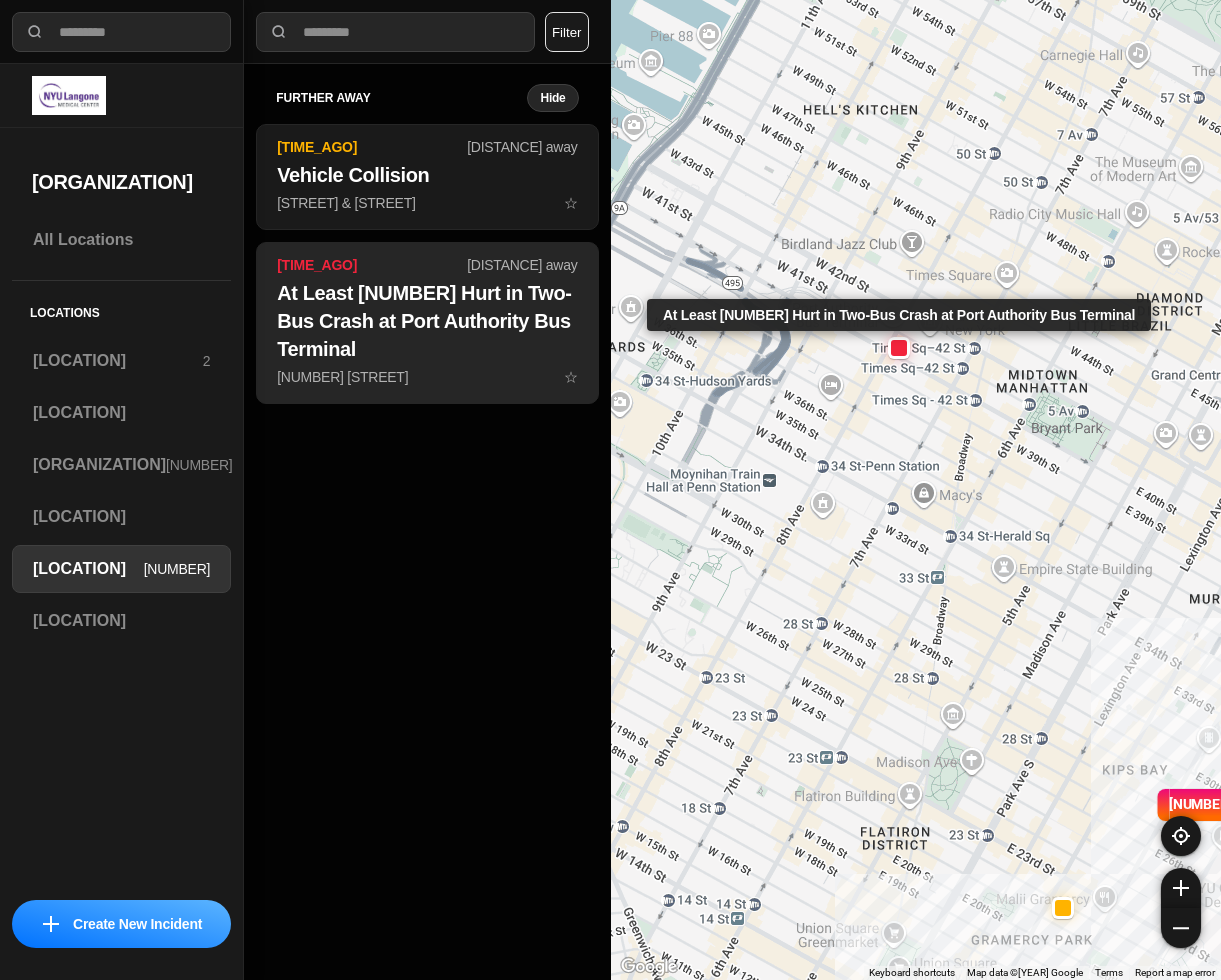 click on "At Least [NUMBER] Hurt in Two-Bus Crash at Port Authority Bus Terminal" at bounding box center [427, 321] 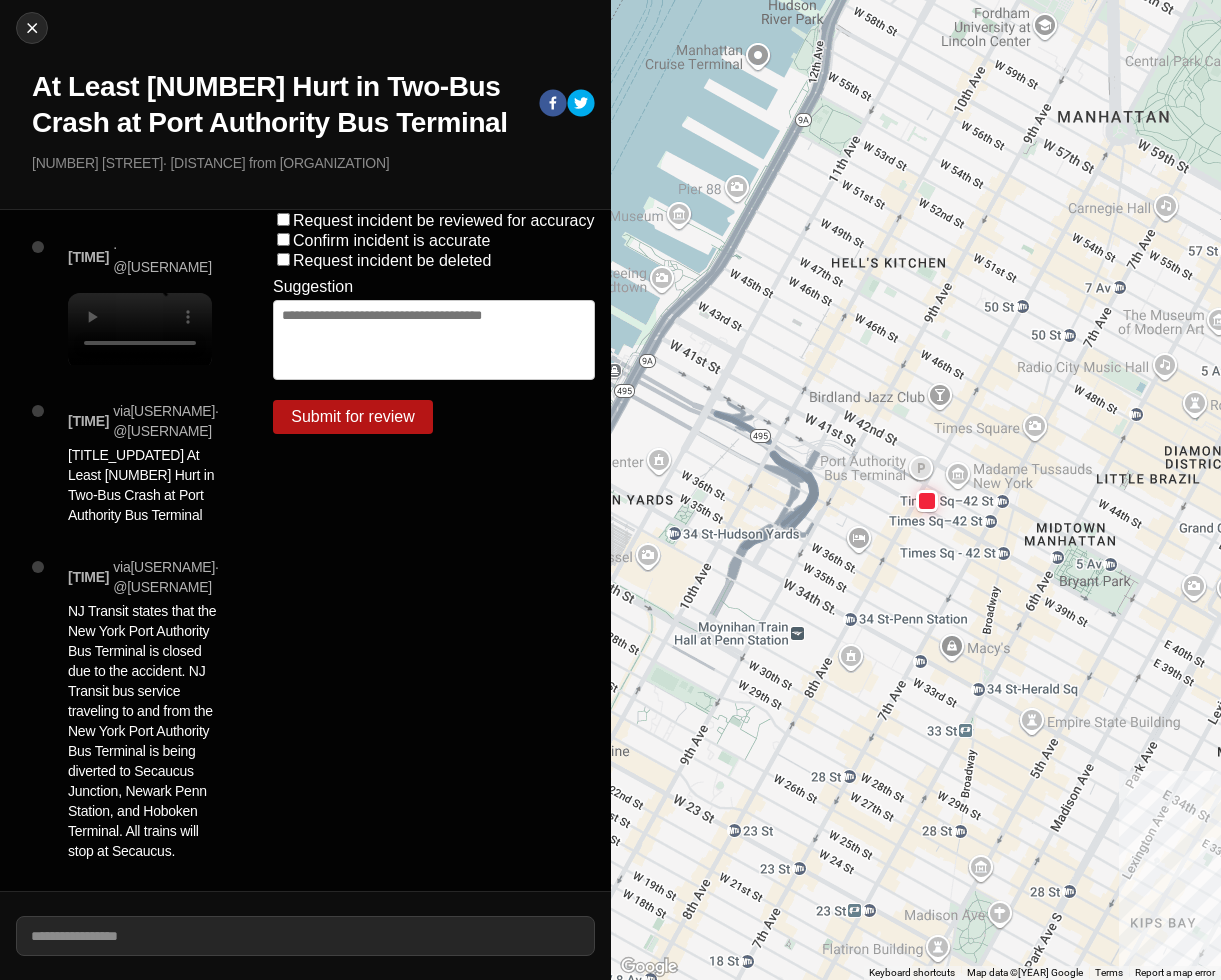 scroll, scrollTop: 0, scrollLeft: 0, axis: both 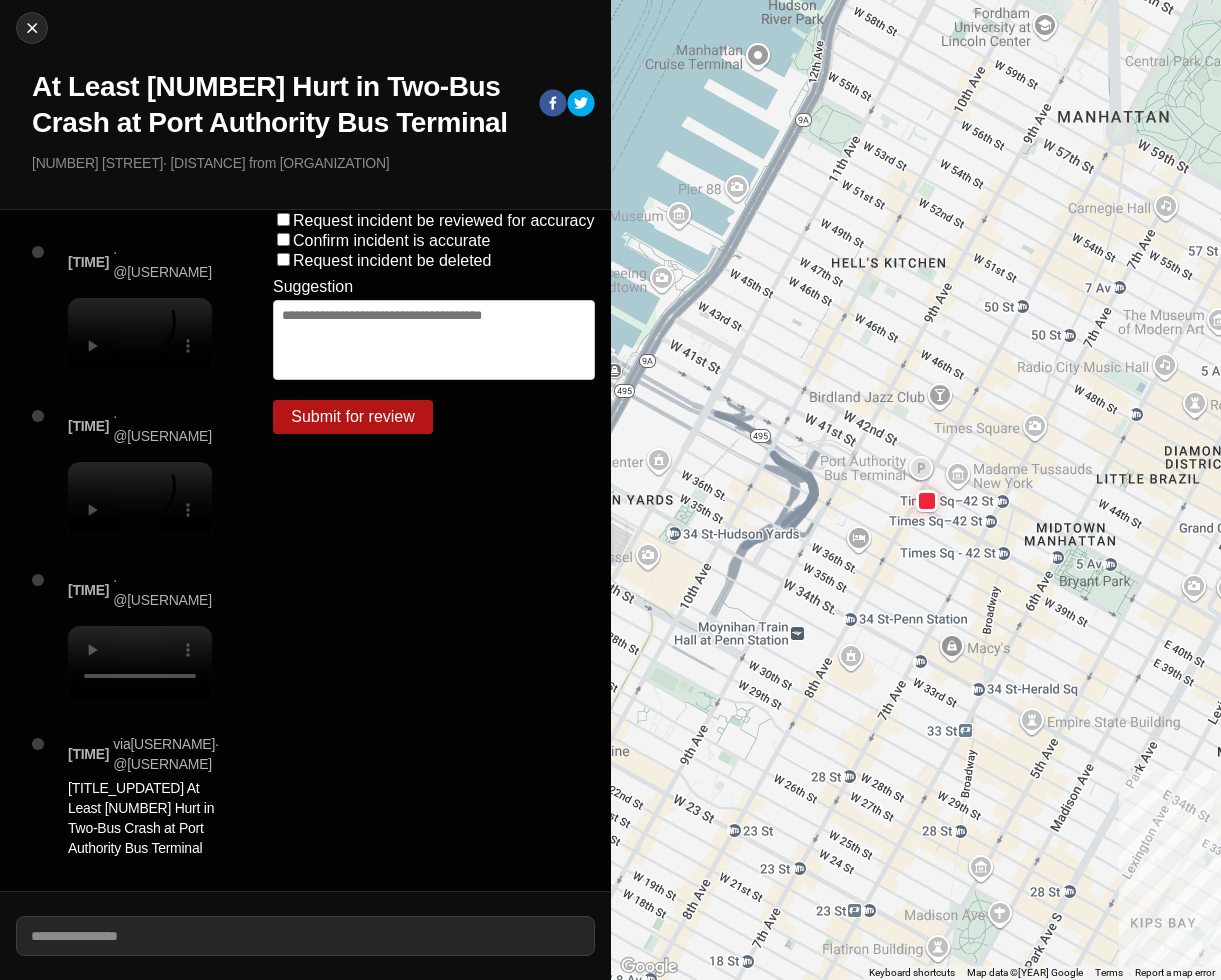 click on "[TIME] · @[USERNAME] [TIME] · @[USERNAME] [TIME] · @[USERNAME] [TIME] via  Citizen  · @ [USERNAME] [TITLE_UPDATED] At Least [NUMBER] Hurt in Two-Bus Crash at Port Authority Bus Terminal [TIME] via  Citizen  · @[USERNAME] NJ Transit states that the New York Port Authority Bus Terminal is closed due to the accident. NJ Transit bus service traveling to and from the New York Port Authority Bus Terminal is being diverted to Secaucus Junction, Newark Penn Station, and Hoboken Terminal. All trains will stop at Secaucus. [TIME] via  Citizen  · @[USERNAME] Port Authority says the Lincoln Tunnel to NY has a delay of [NUMBER] minutes due to a crash at the entrance of the bus terminal. [TIME] via  Citizen  · @[USERNAME] EMS personnel have requested additional units to the scene. FDNY EMS CW1 [COORDINATE] s FDNY EMS CW1 [COORDINATE] s [TIME] via  Citizen  · @[USERNAME] Manhattan FDNY [COORDINATE] s [TIME] via  Citizen  · @[USERNAME] [TITLE_UPDATED] Ten Injured in Two-Bus Crash at Port Authority Bus Terminal [TIME] s" at bounding box center (128, 550) 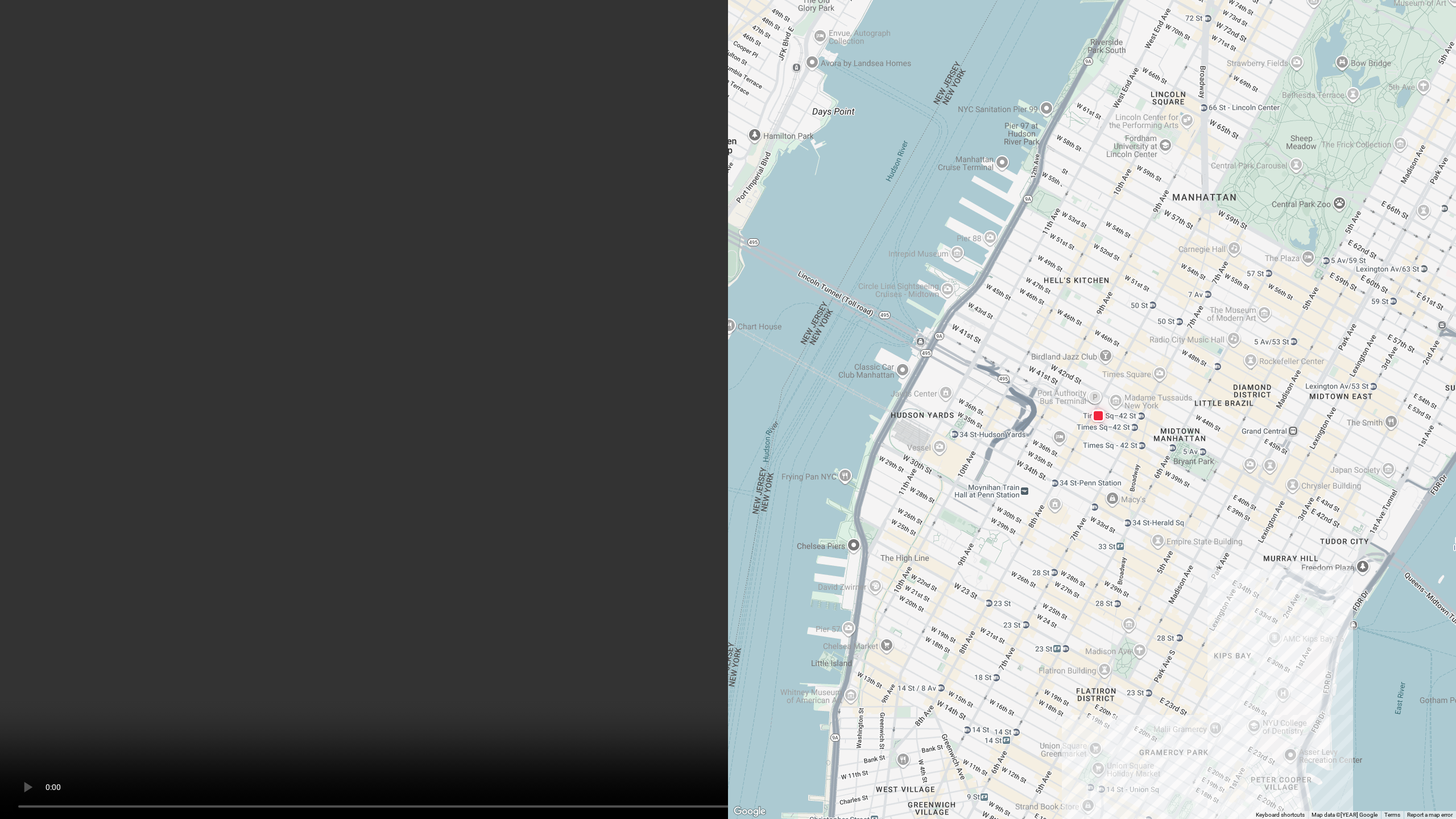 click at bounding box center [728, 410] 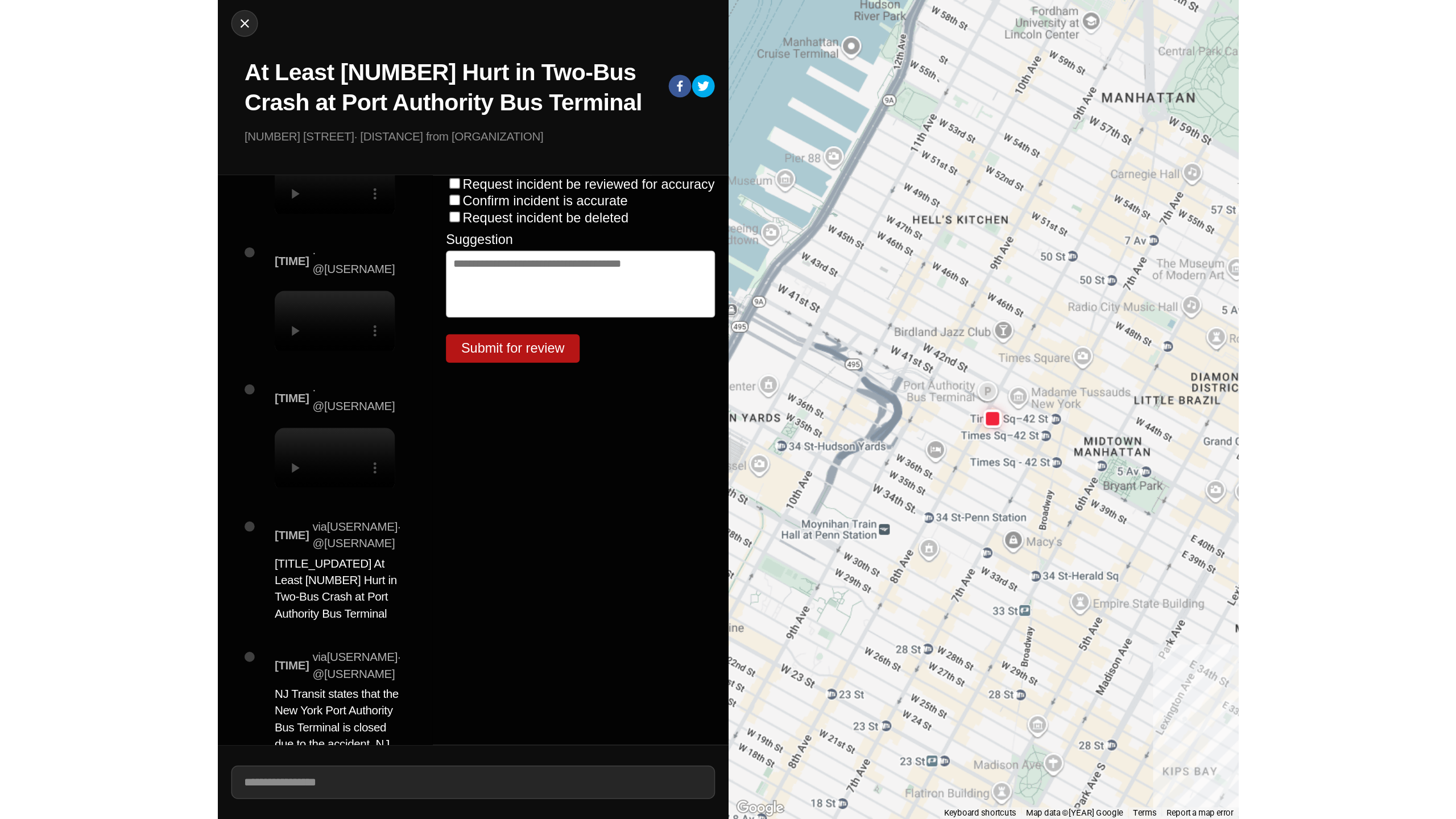 scroll, scrollTop: 114, scrollLeft: 0, axis: vertical 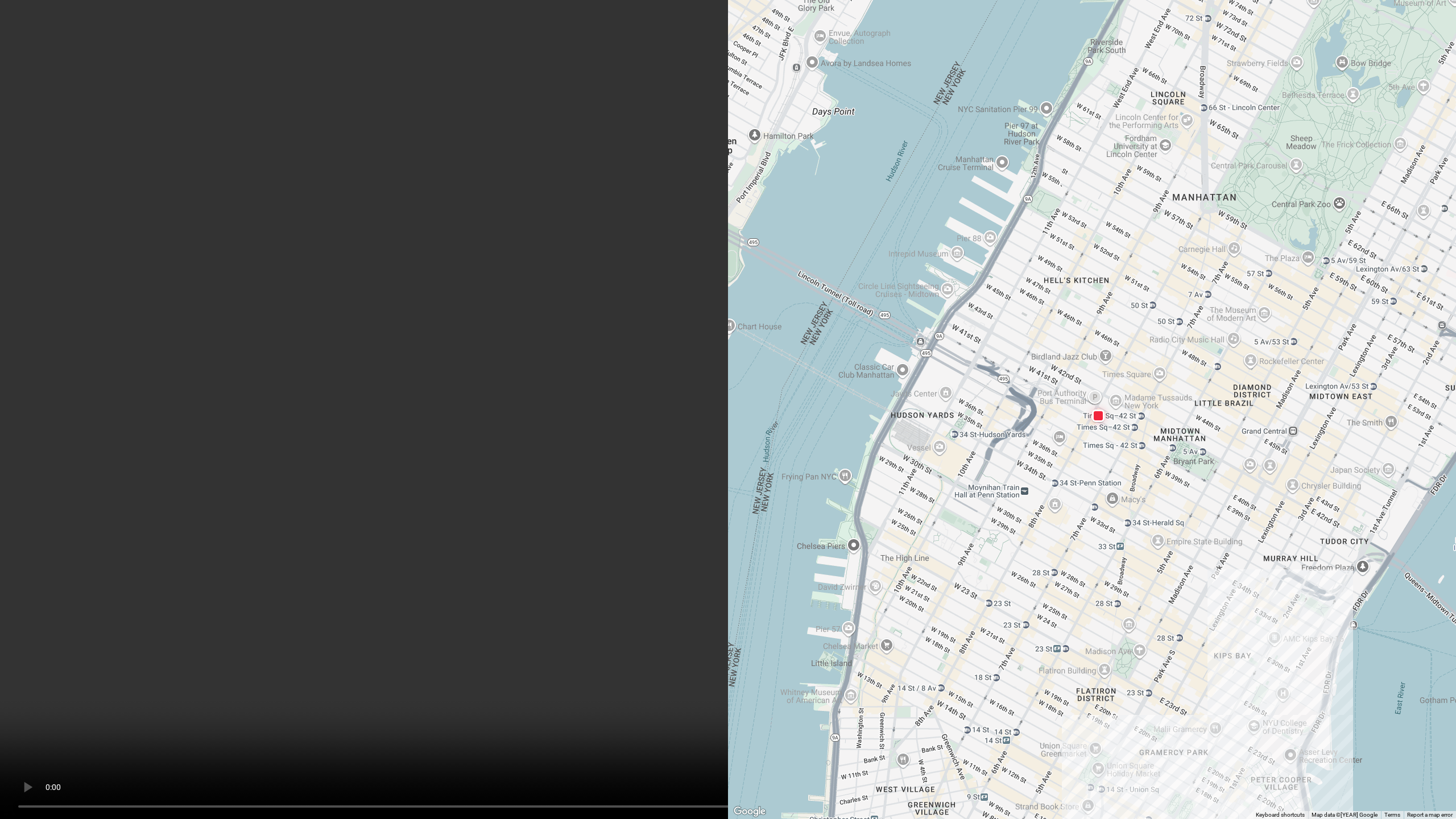 click at bounding box center [121, 76] 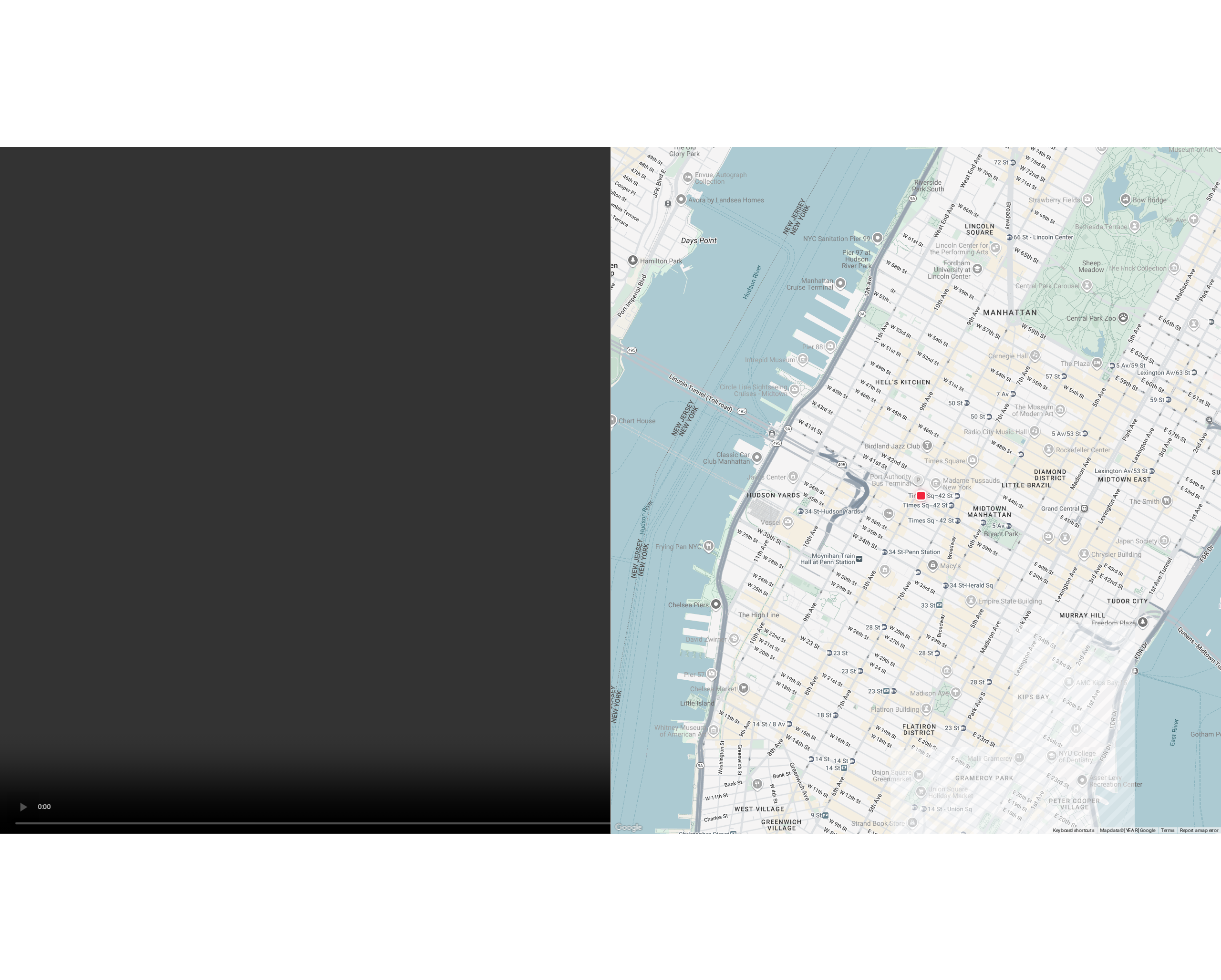 scroll, scrollTop: 200, scrollLeft: 0, axis: vertical 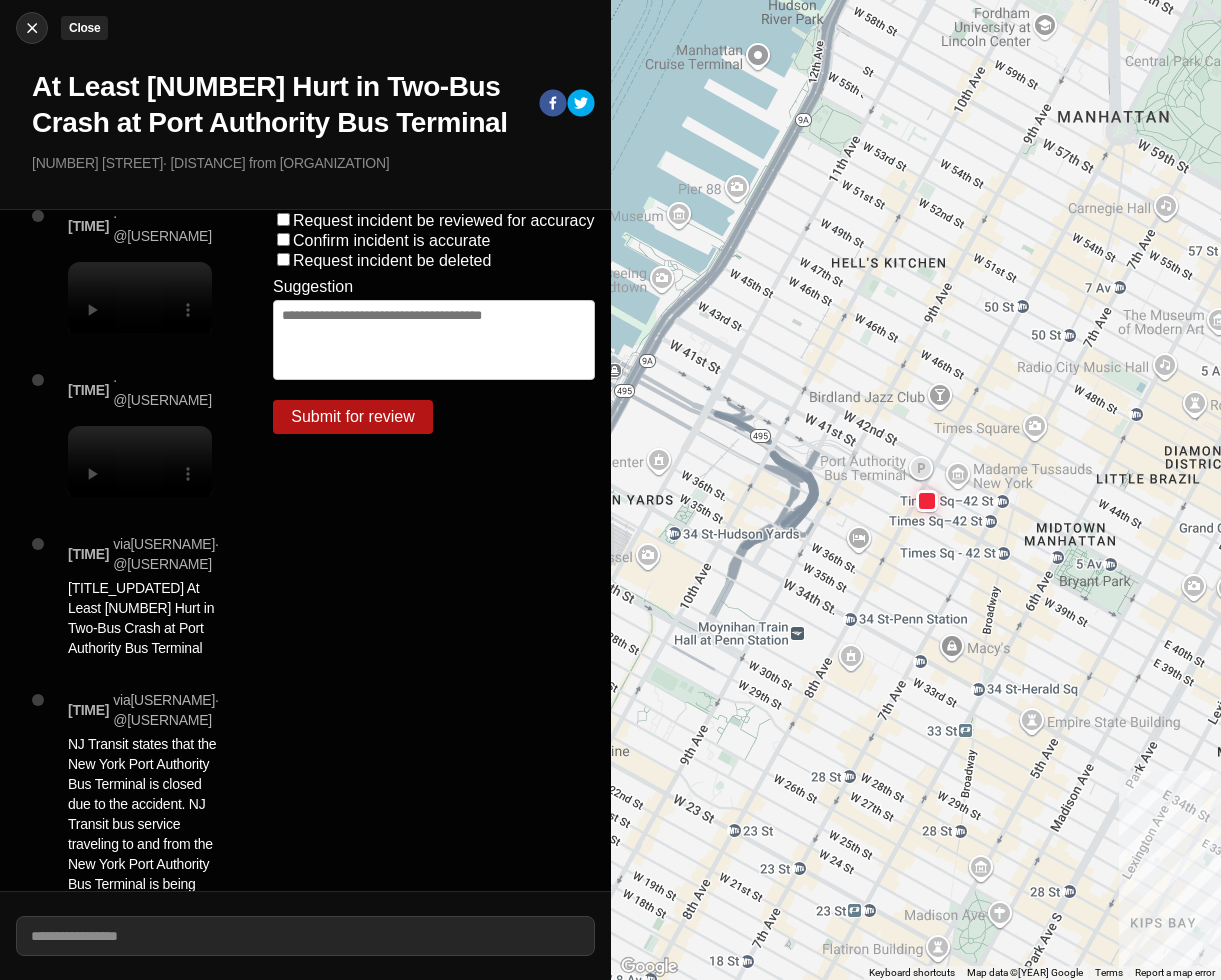 click at bounding box center [32, 28] 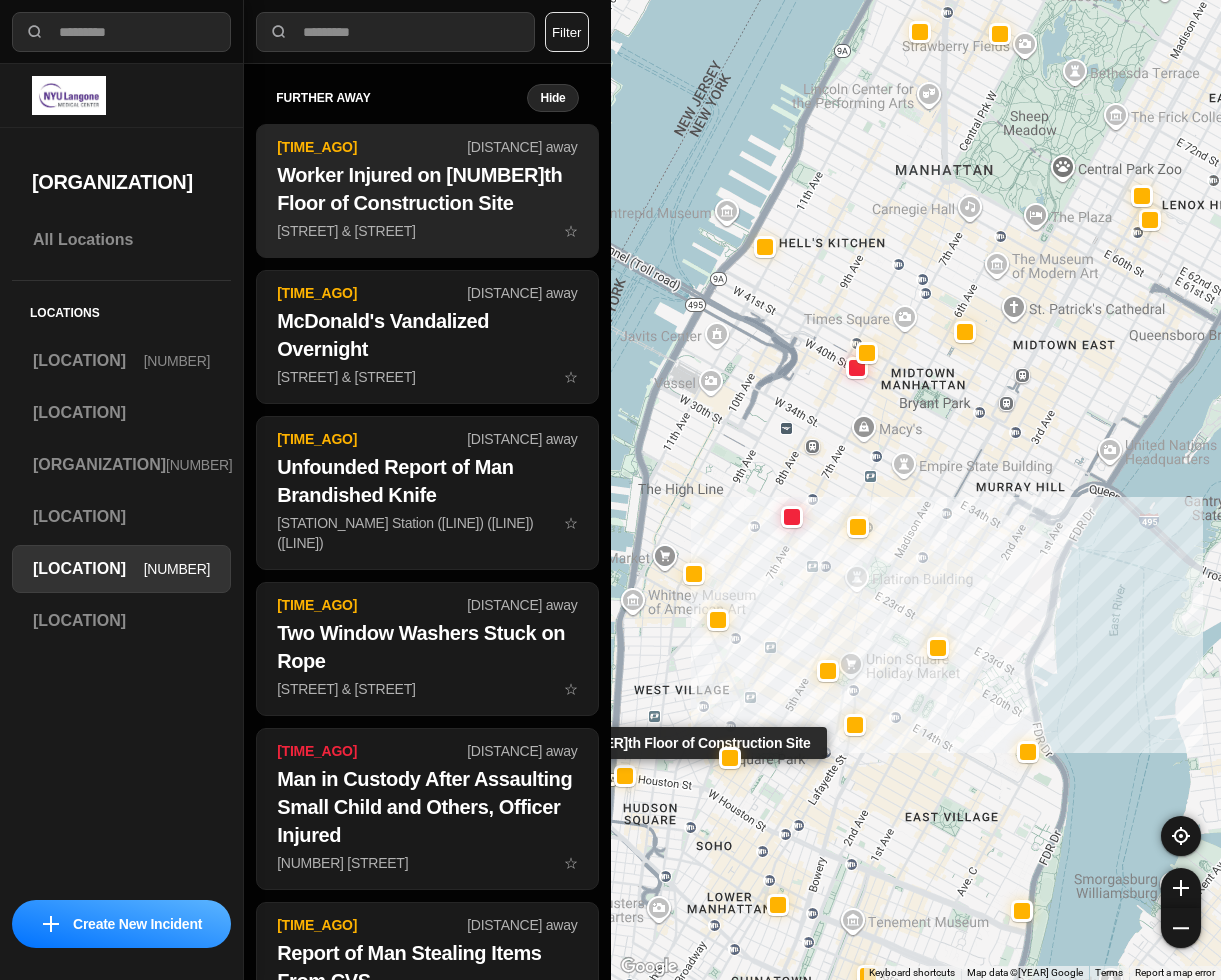 click on "Worker Injured on [NUMBER]th Floor of Construction Site" at bounding box center [427, 189] 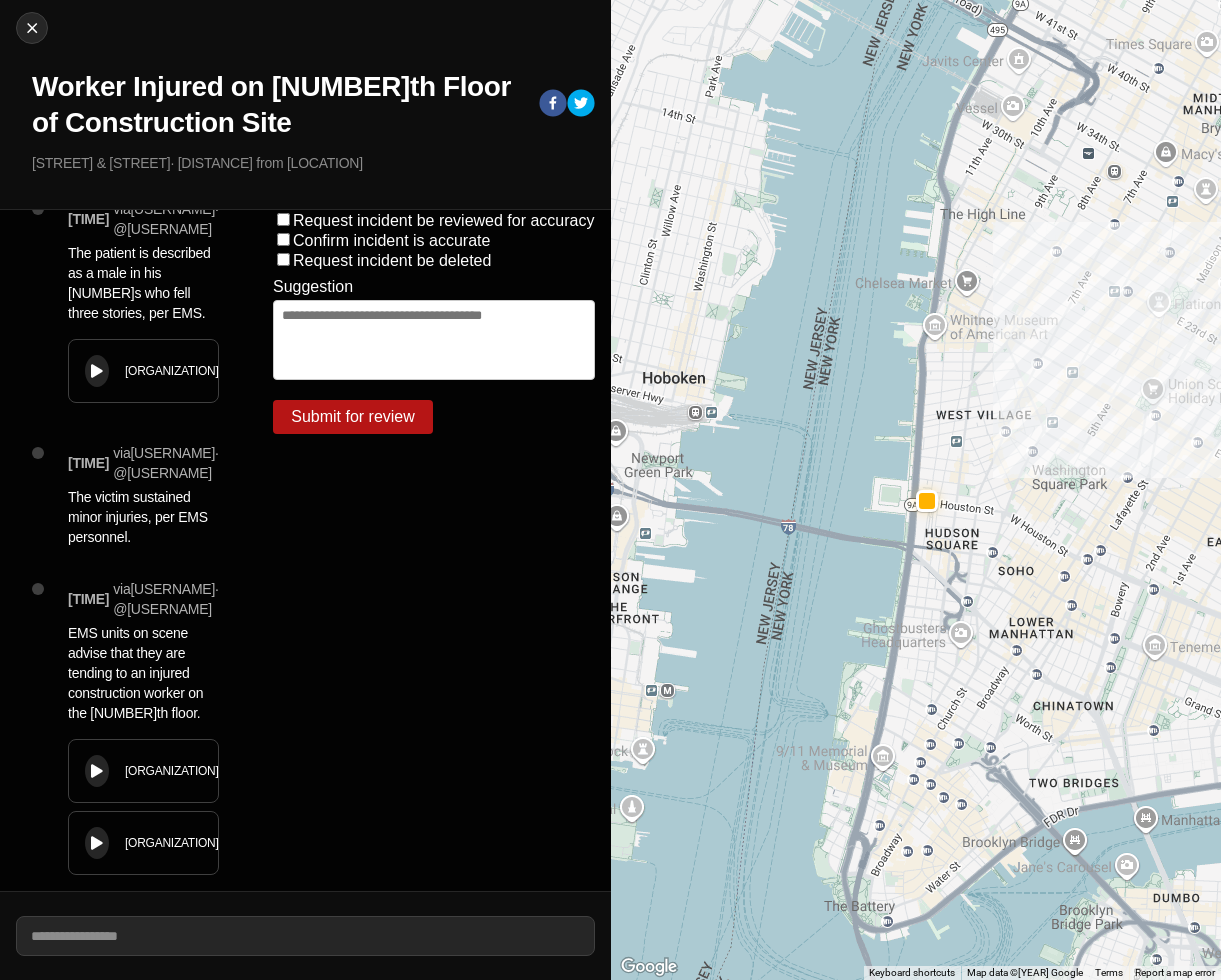 scroll, scrollTop: 0, scrollLeft: 0, axis: both 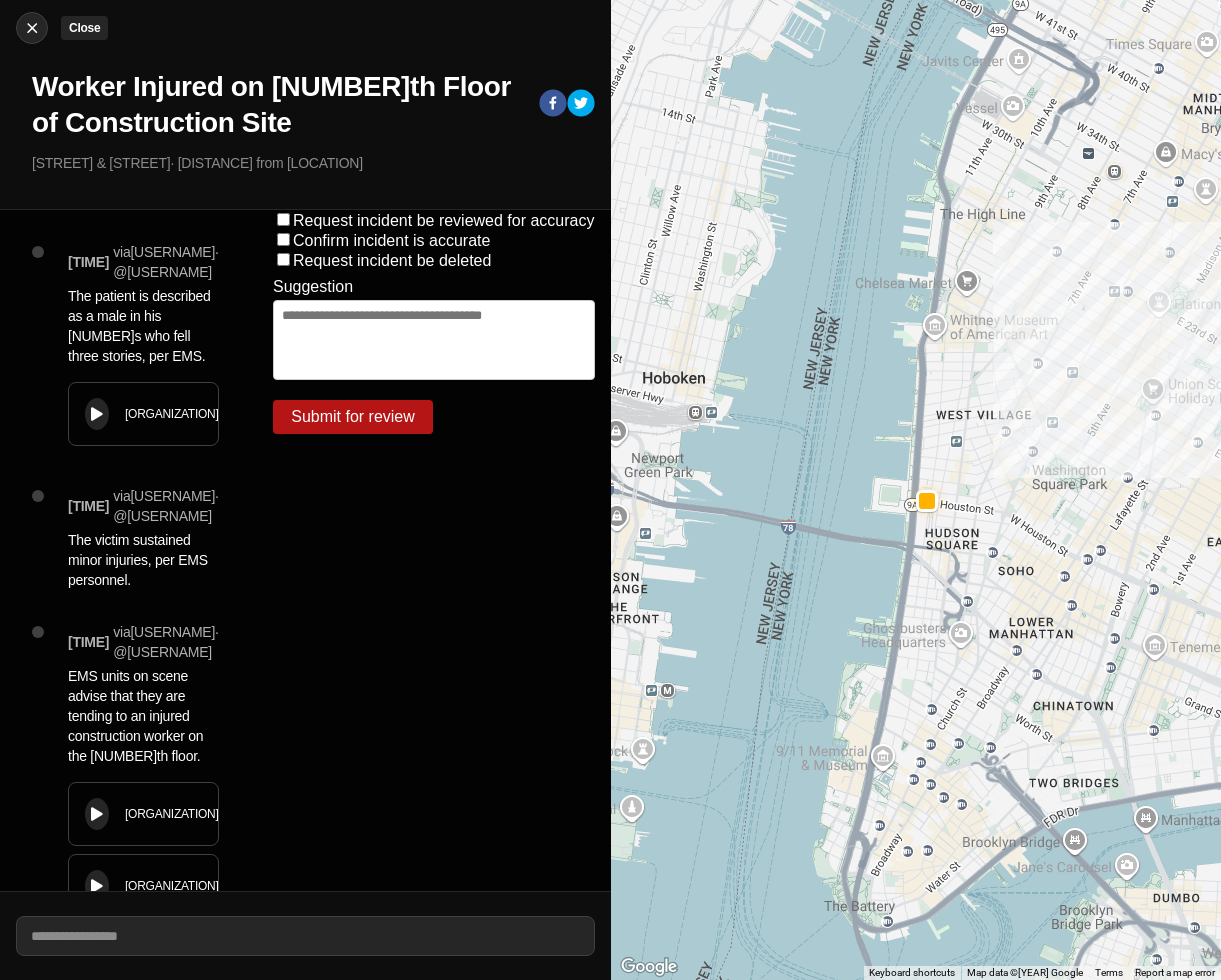 click at bounding box center [32, 28] 